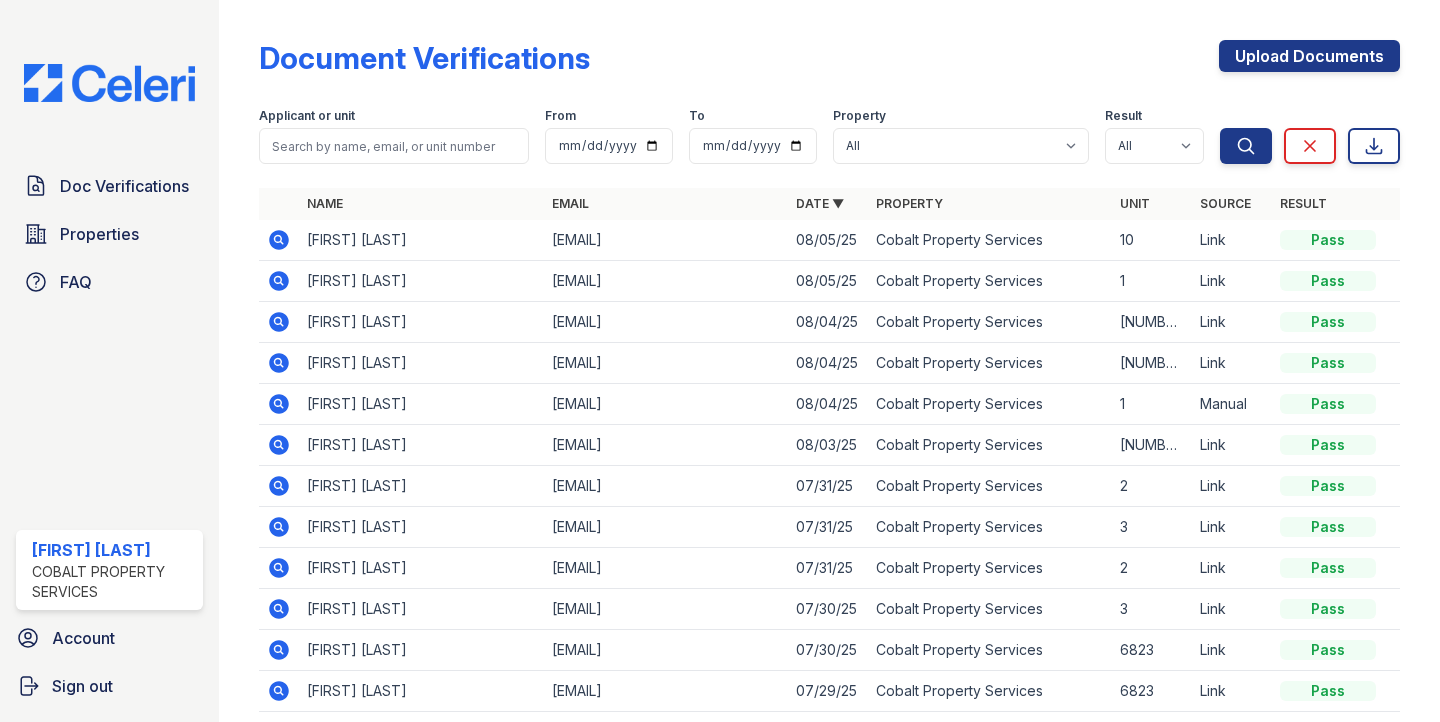 scroll, scrollTop: 0, scrollLeft: 0, axis: both 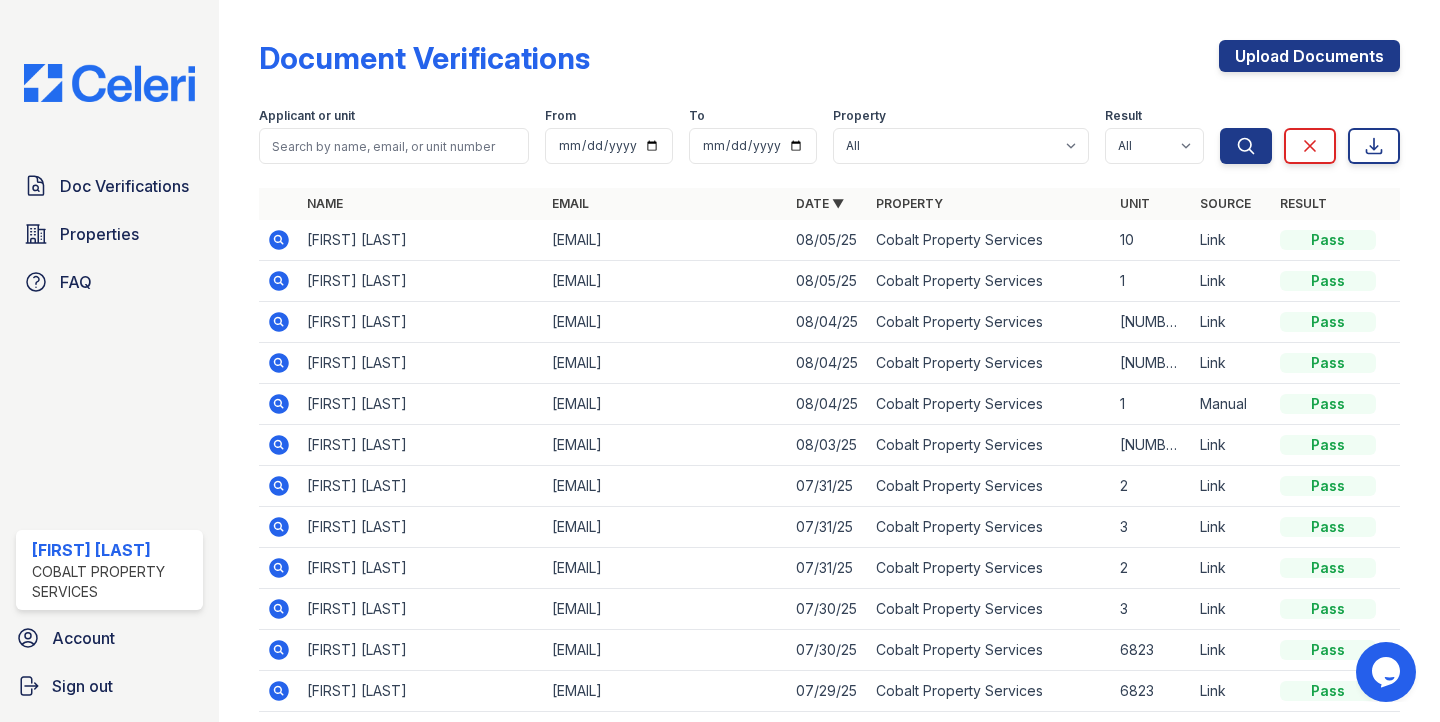 click 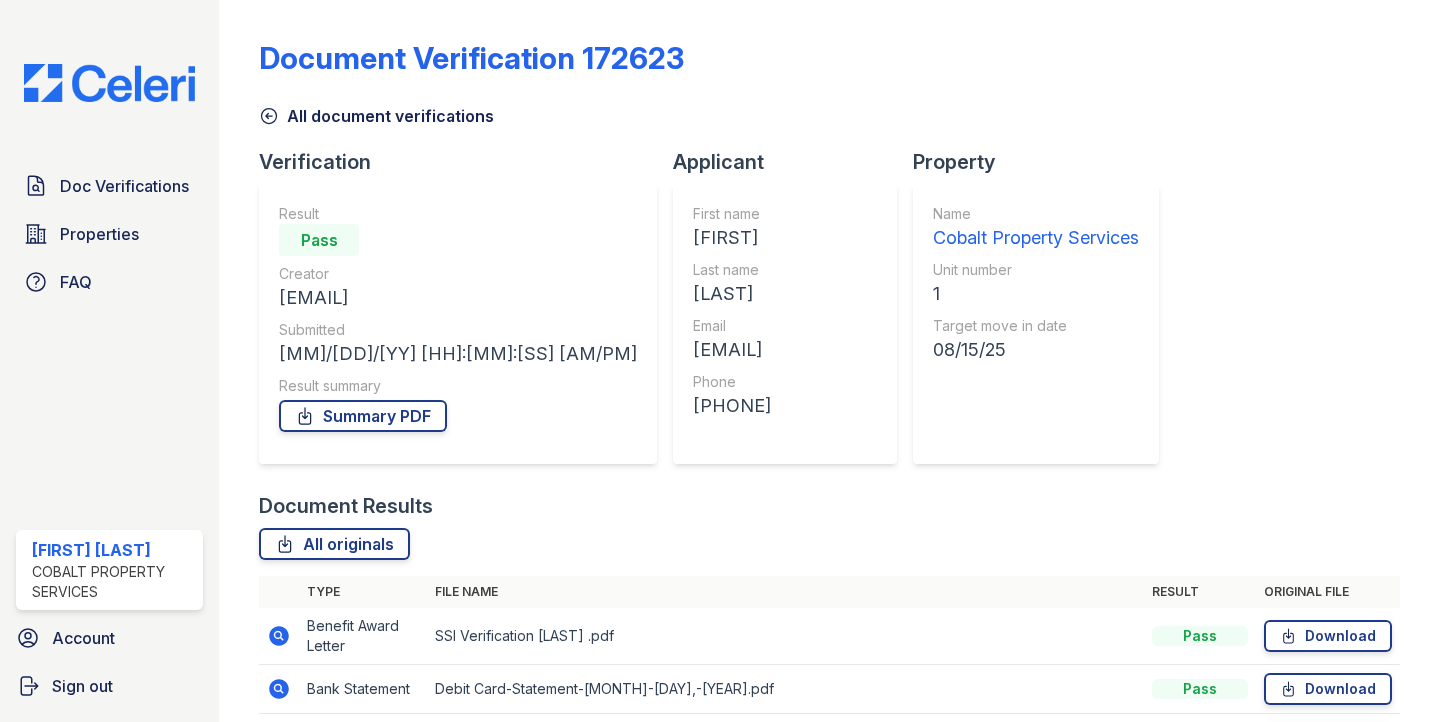 scroll, scrollTop: 0, scrollLeft: 0, axis: both 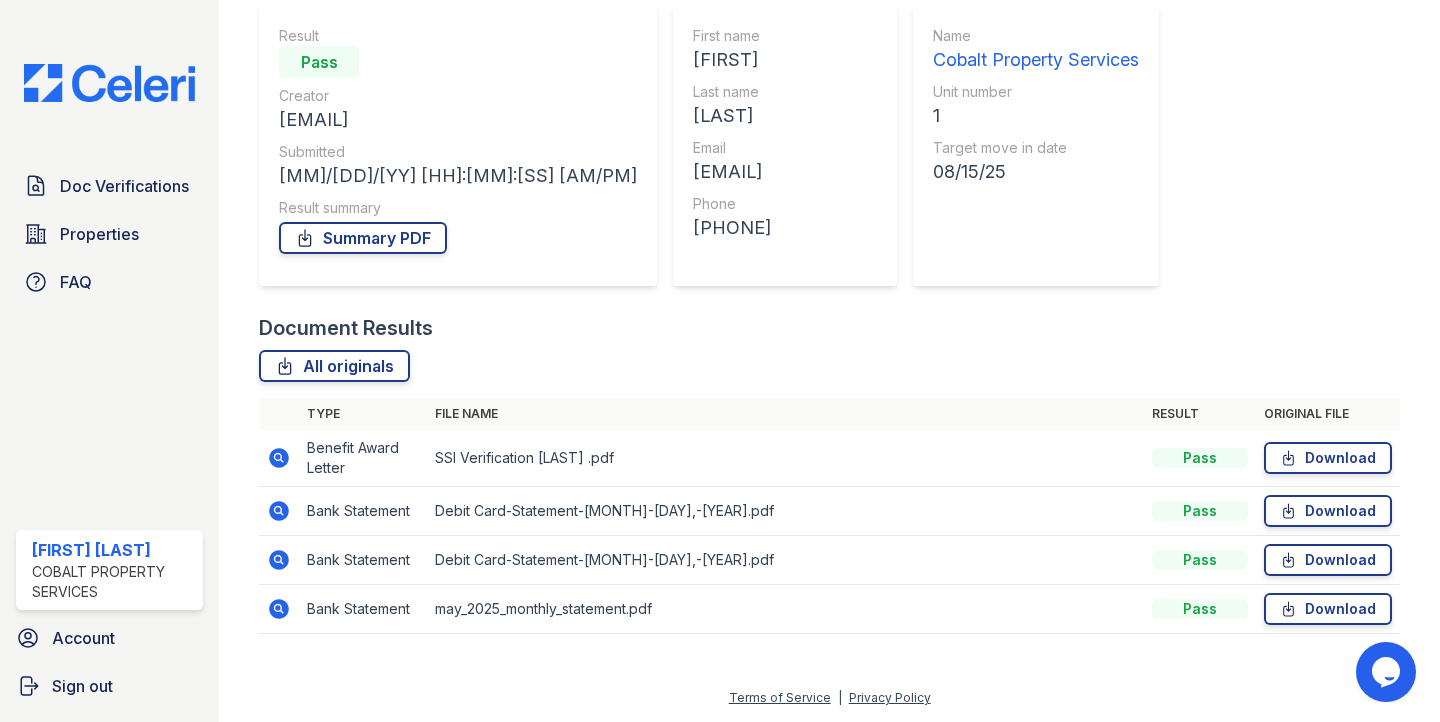 click 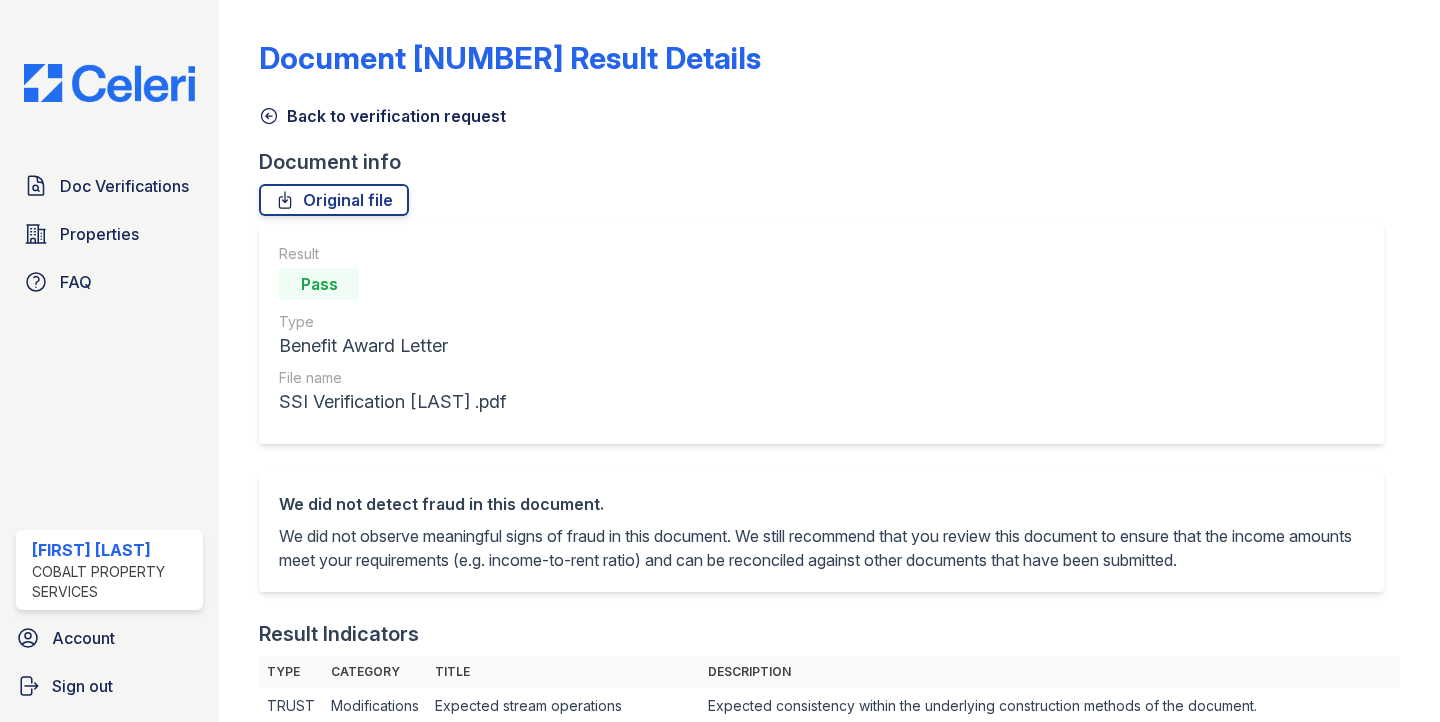 scroll, scrollTop: 0, scrollLeft: 0, axis: both 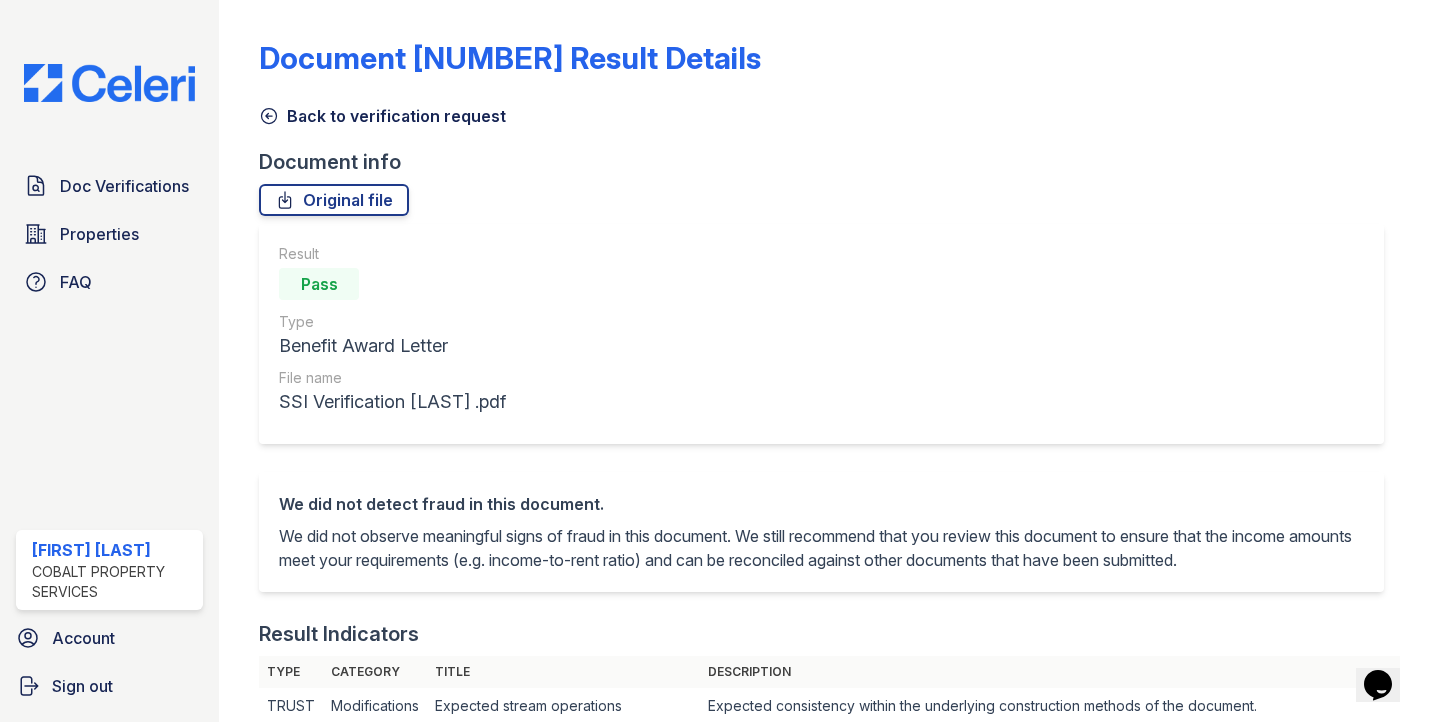 click on "Back to verification request" at bounding box center [829, 110] 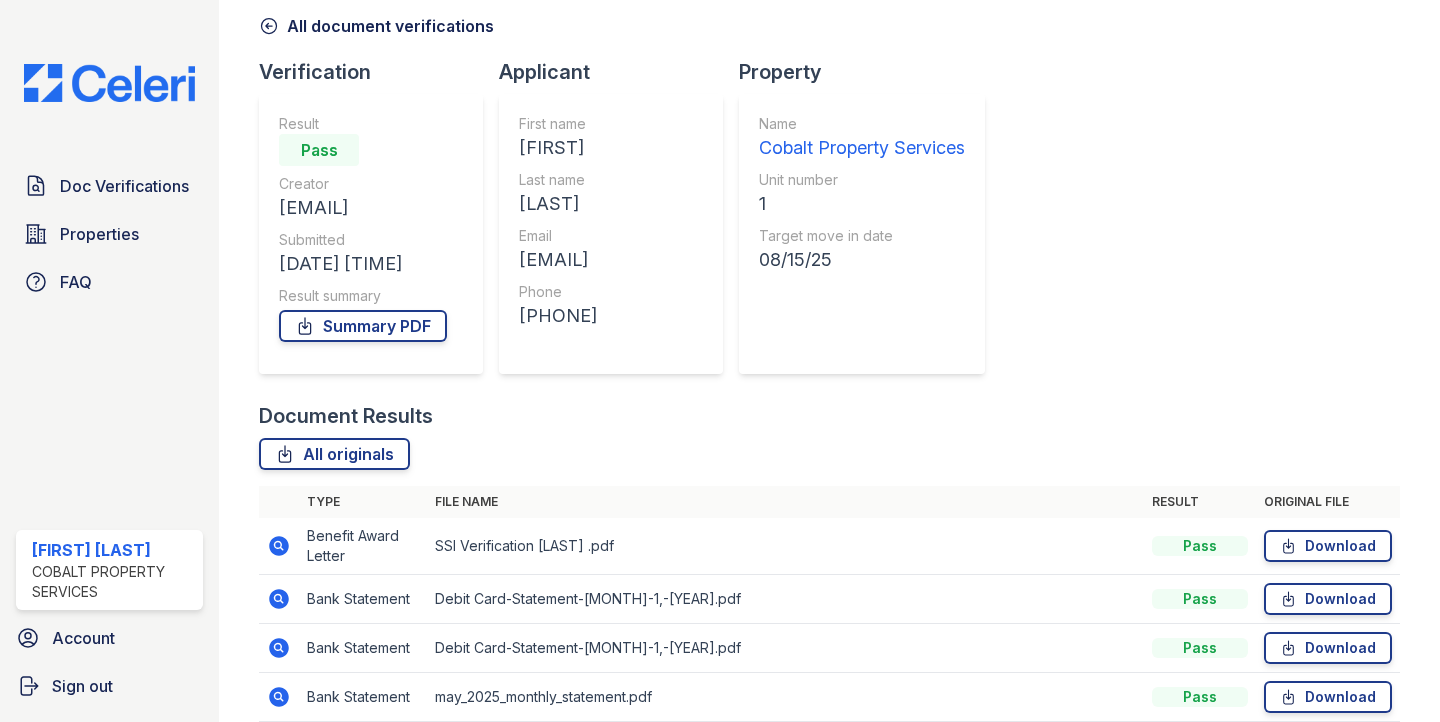 scroll, scrollTop: 178, scrollLeft: 0, axis: vertical 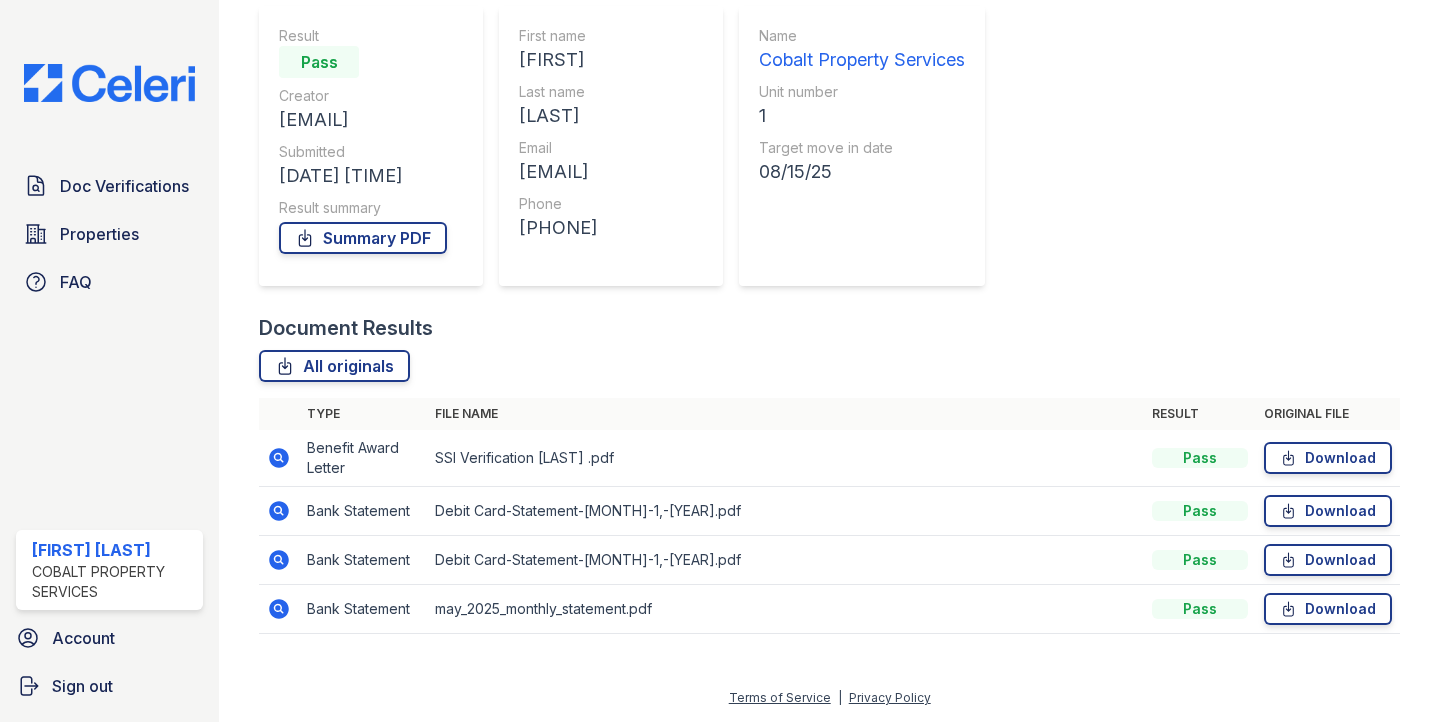 click 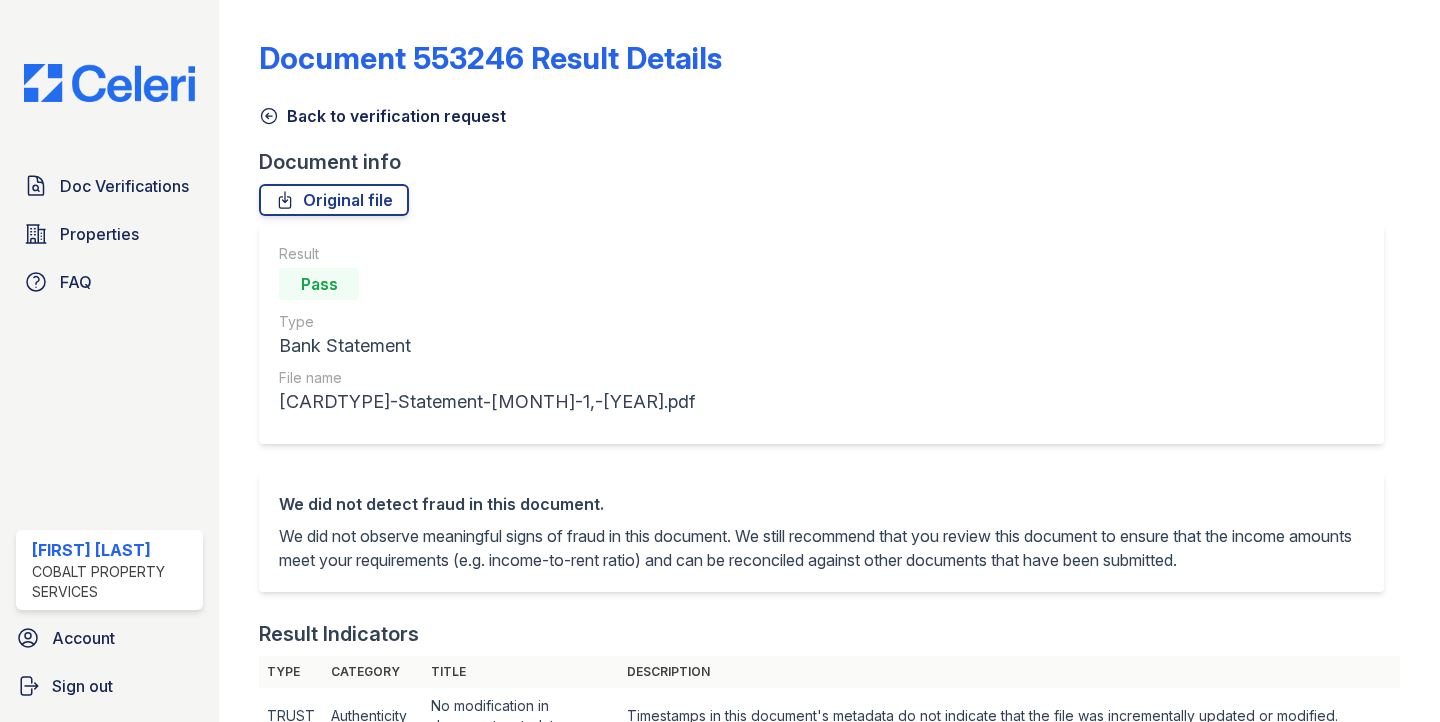 scroll, scrollTop: 0, scrollLeft: 0, axis: both 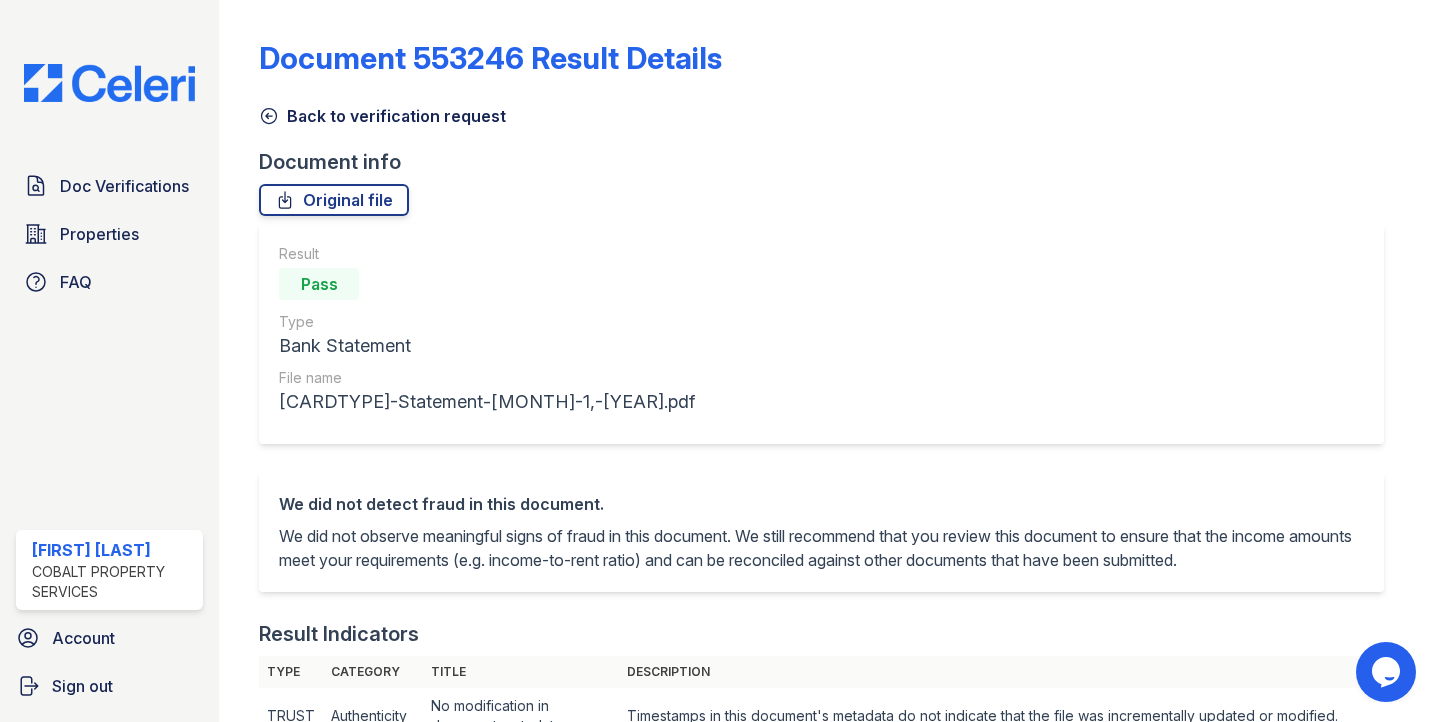 click 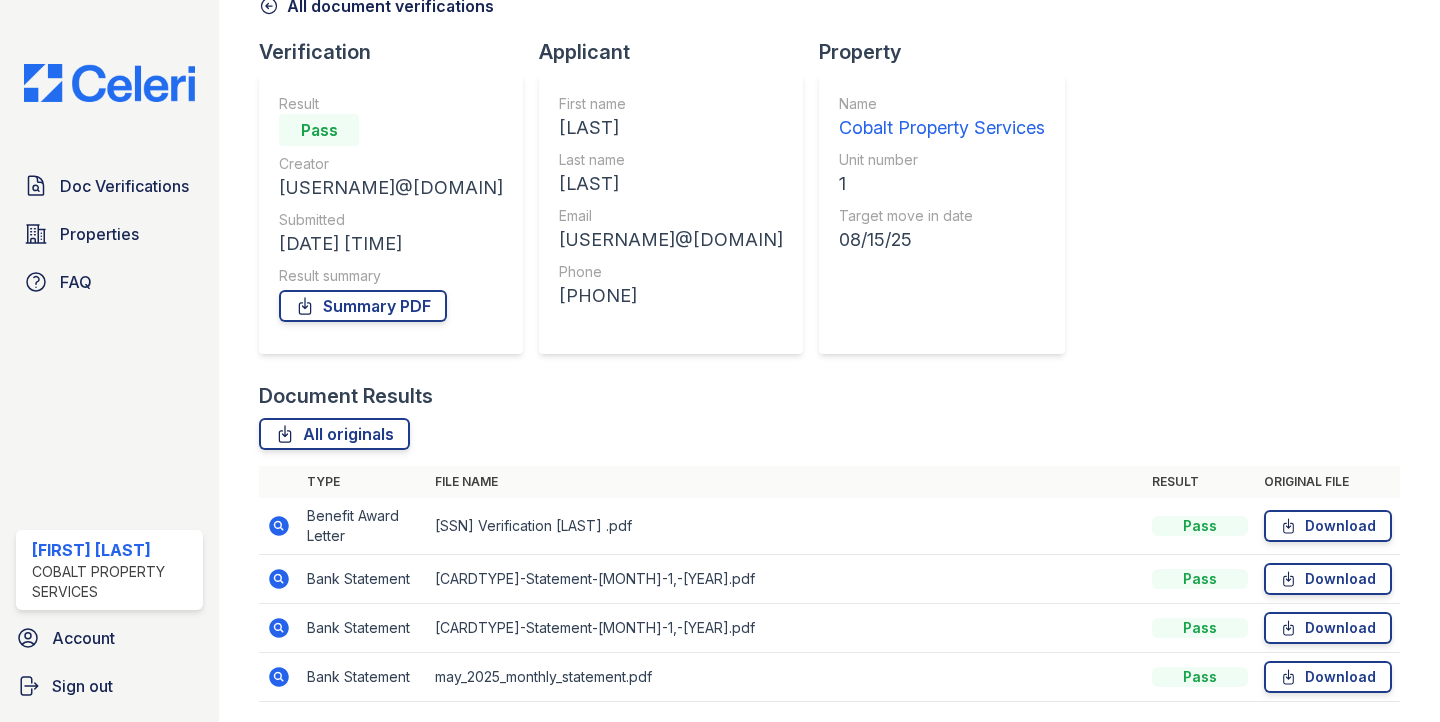 scroll, scrollTop: 178, scrollLeft: 0, axis: vertical 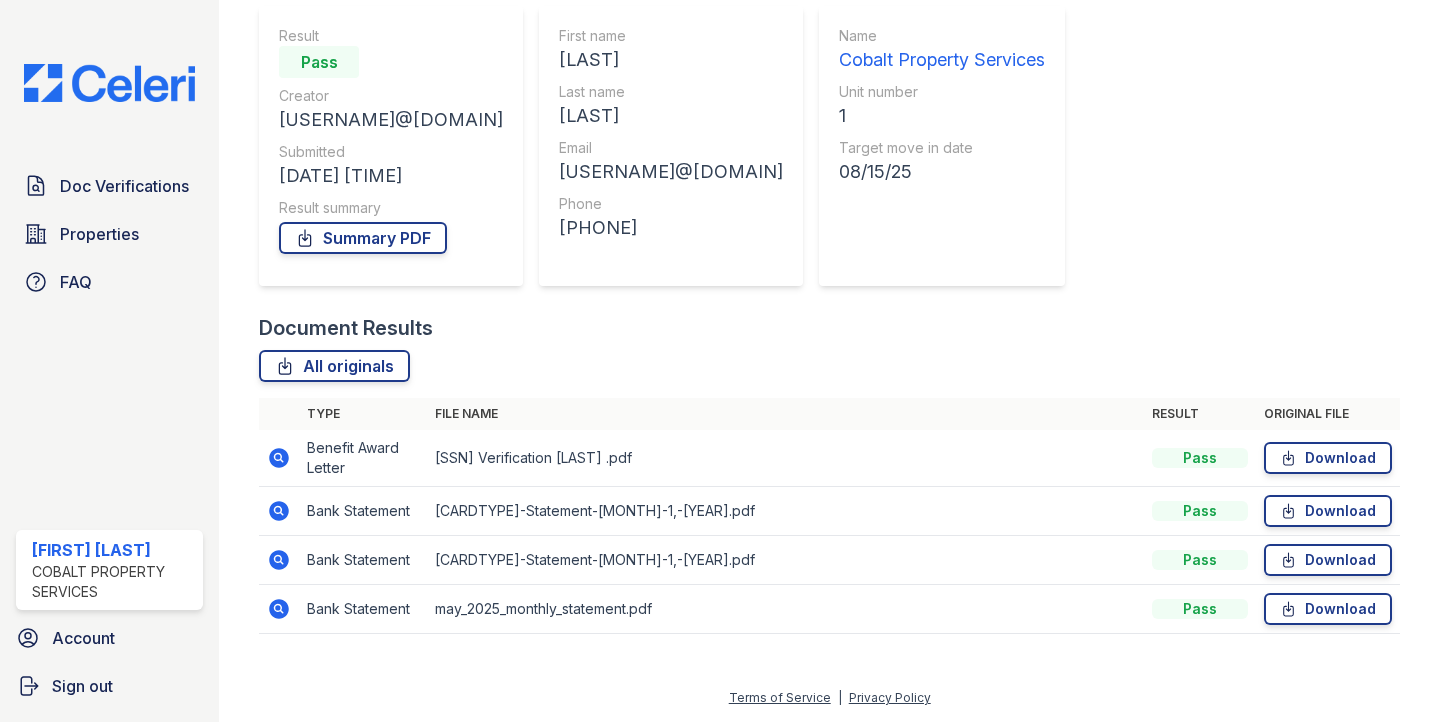 click 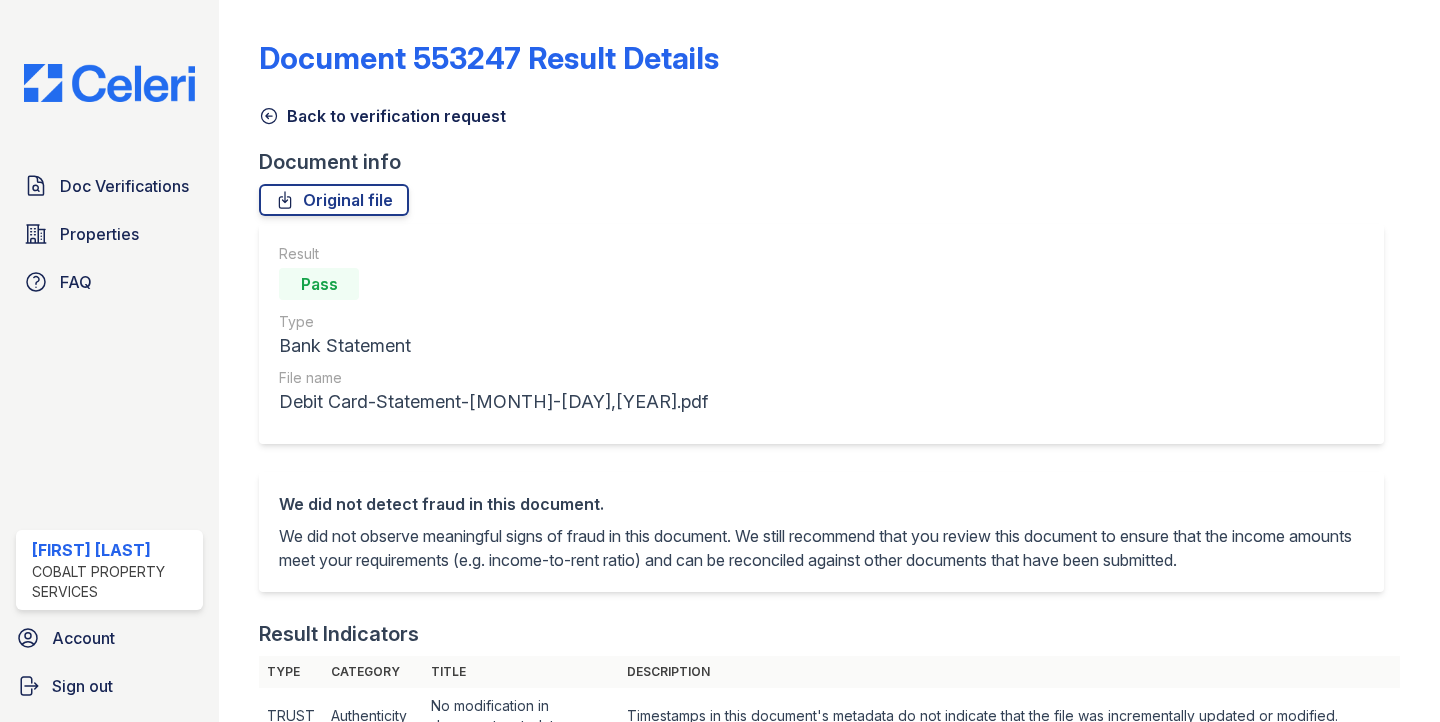 scroll, scrollTop: 0, scrollLeft: 0, axis: both 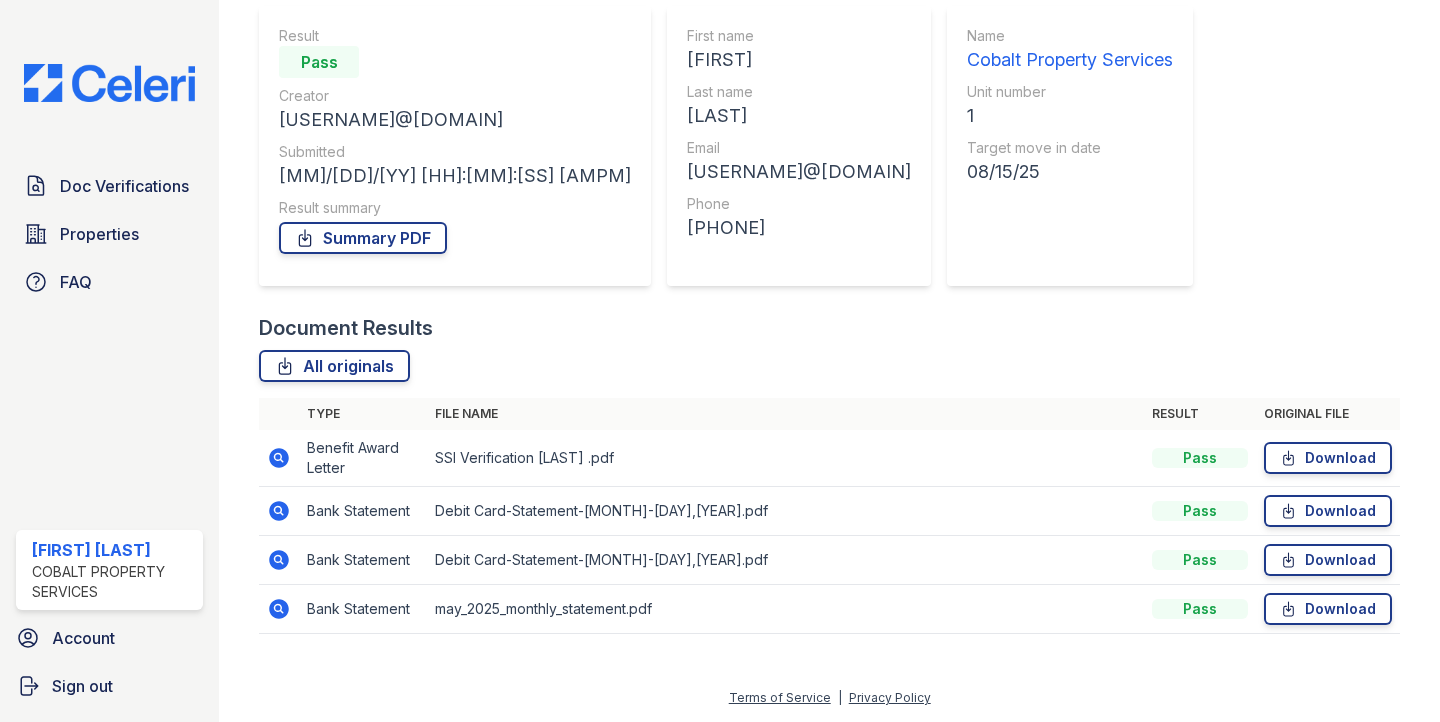 click 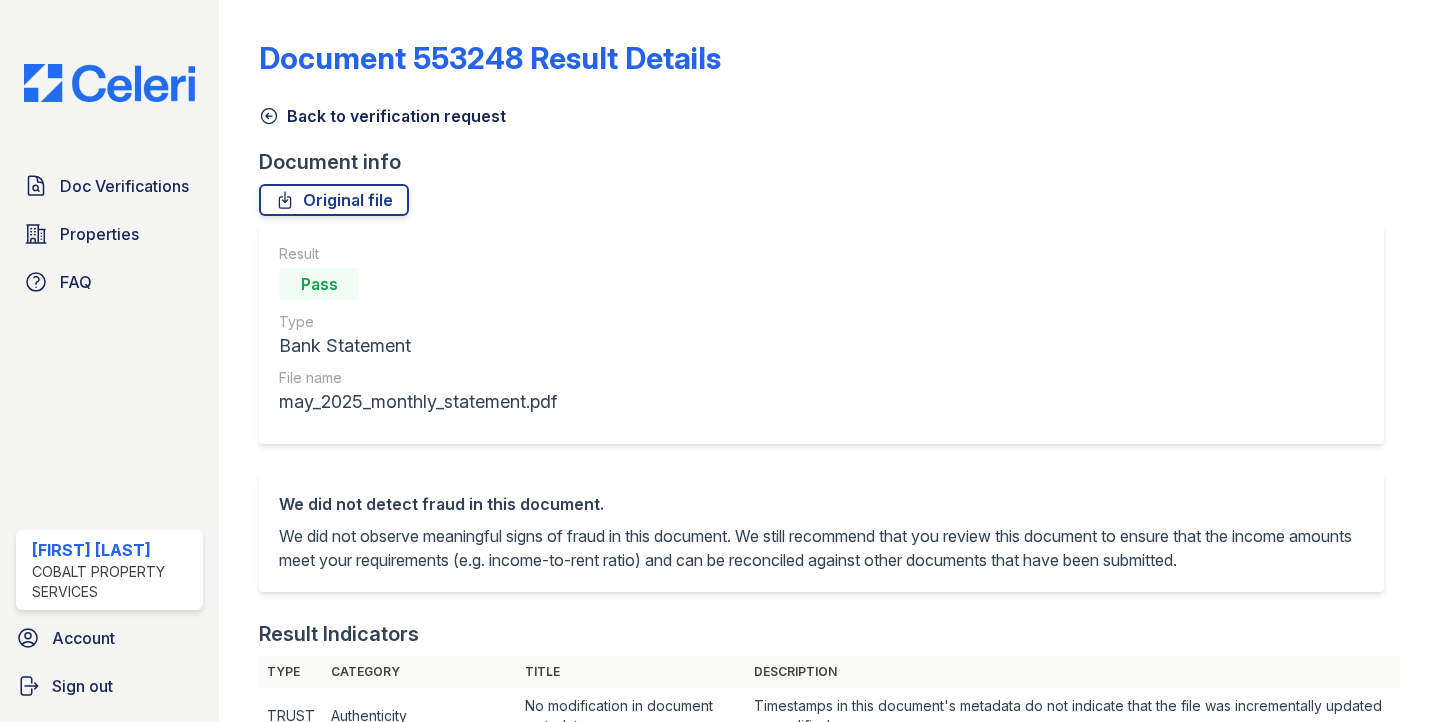 scroll, scrollTop: 0, scrollLeft: 0, axis: both 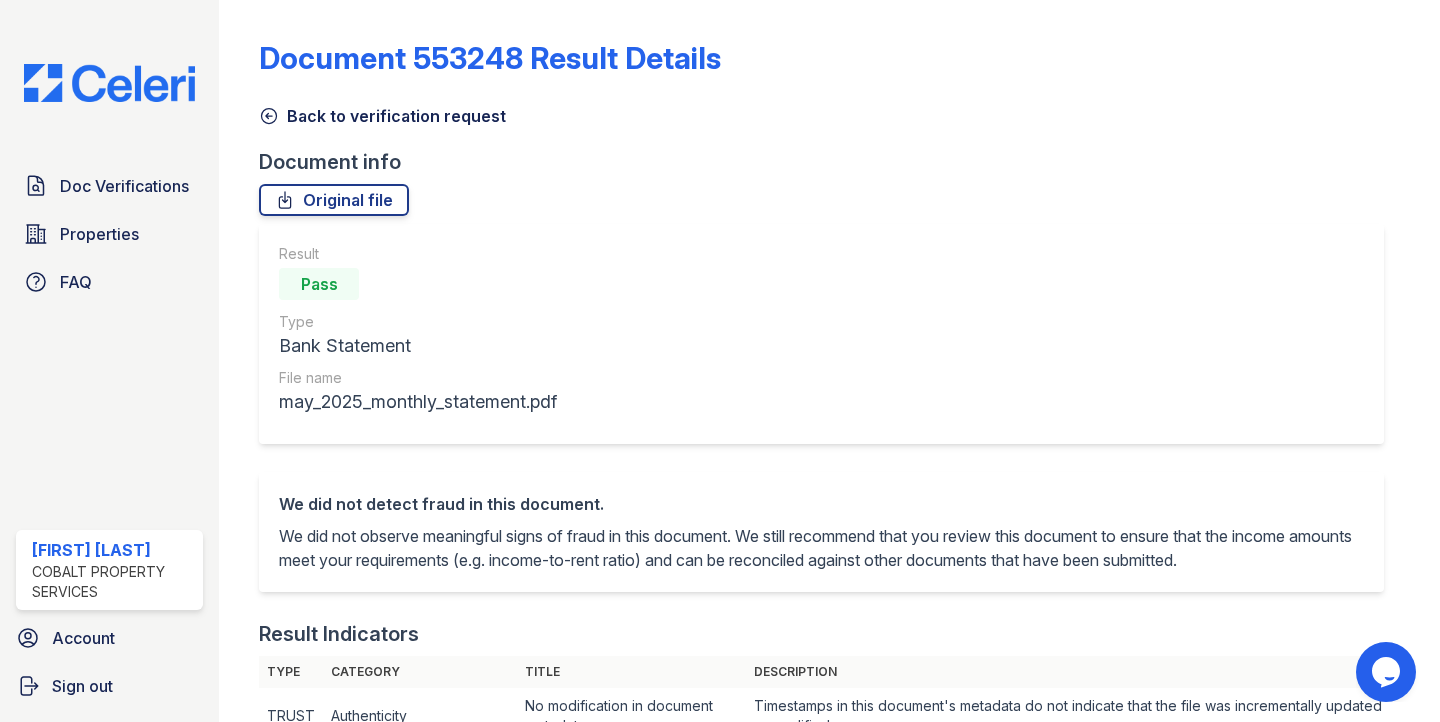 click 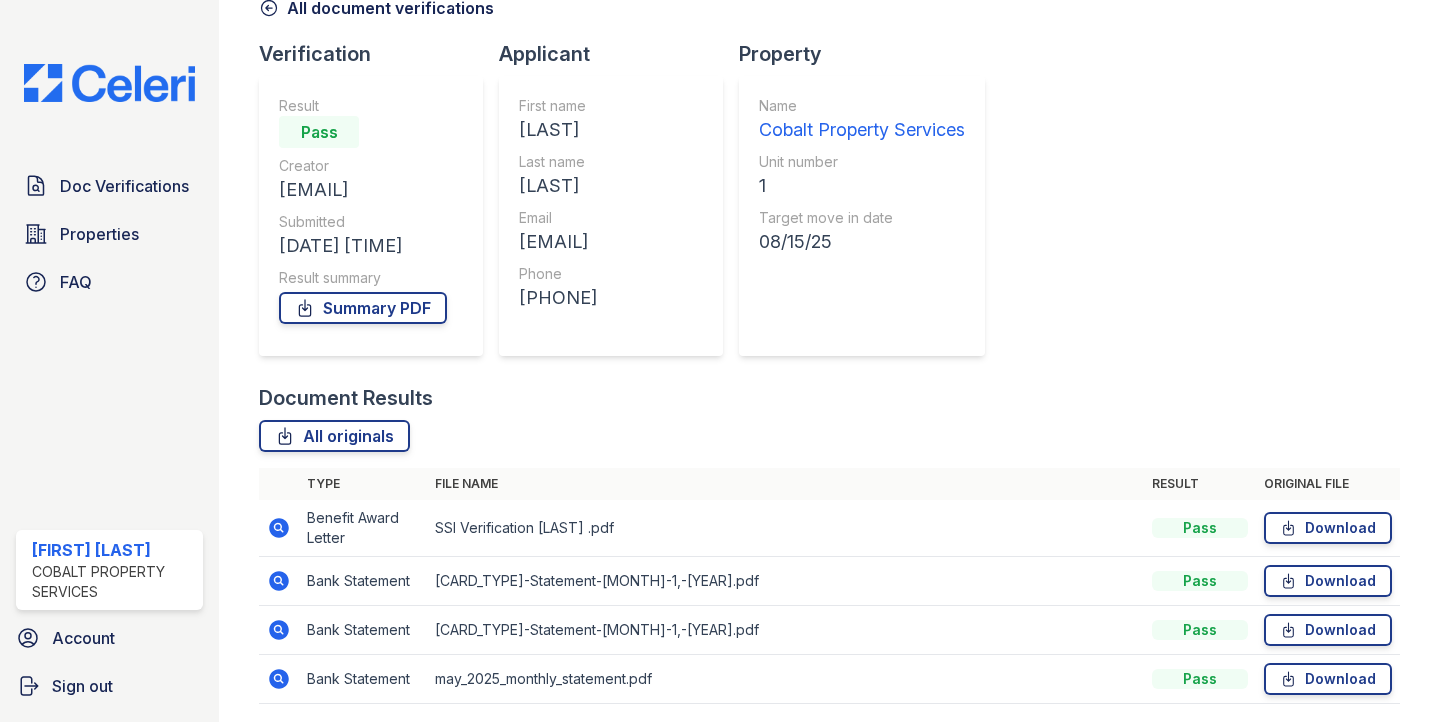 scroll, scrollTop: 178, scrollLeft: 0, axis: vertical 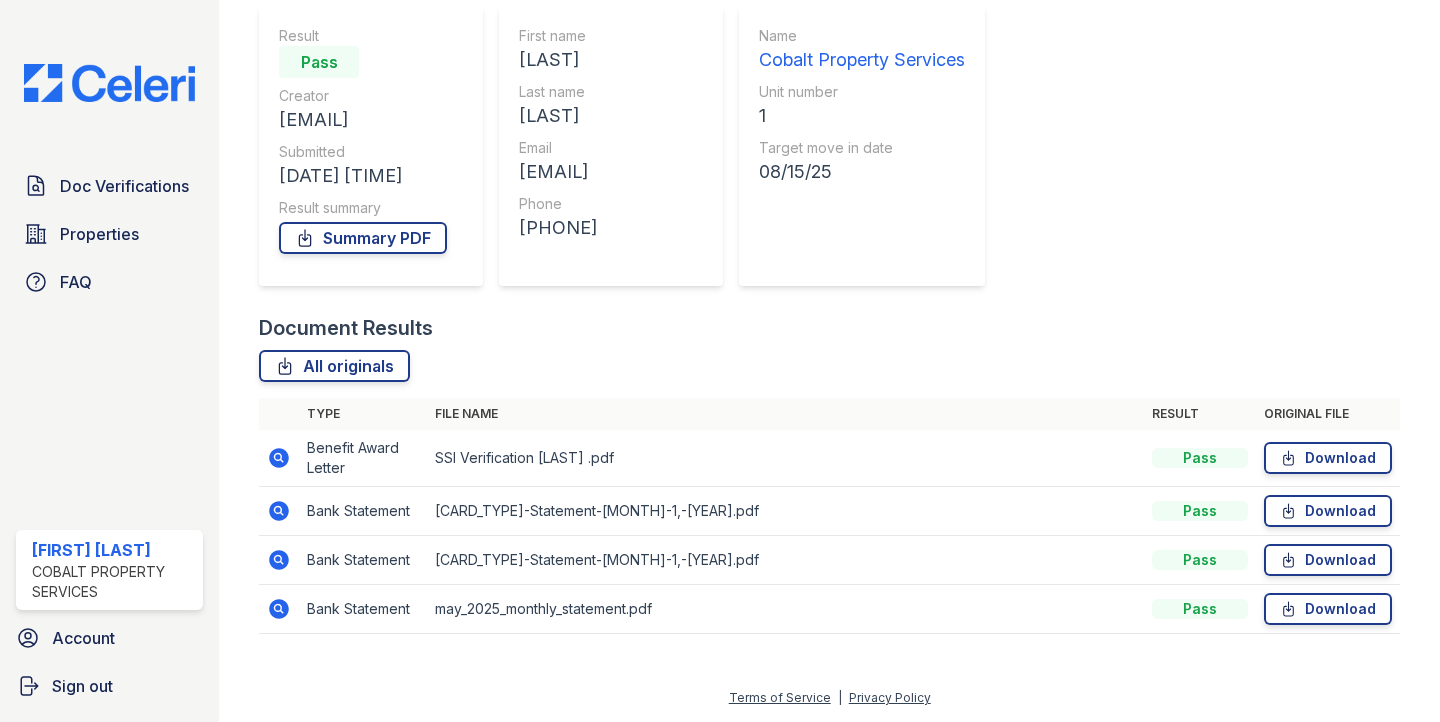 click 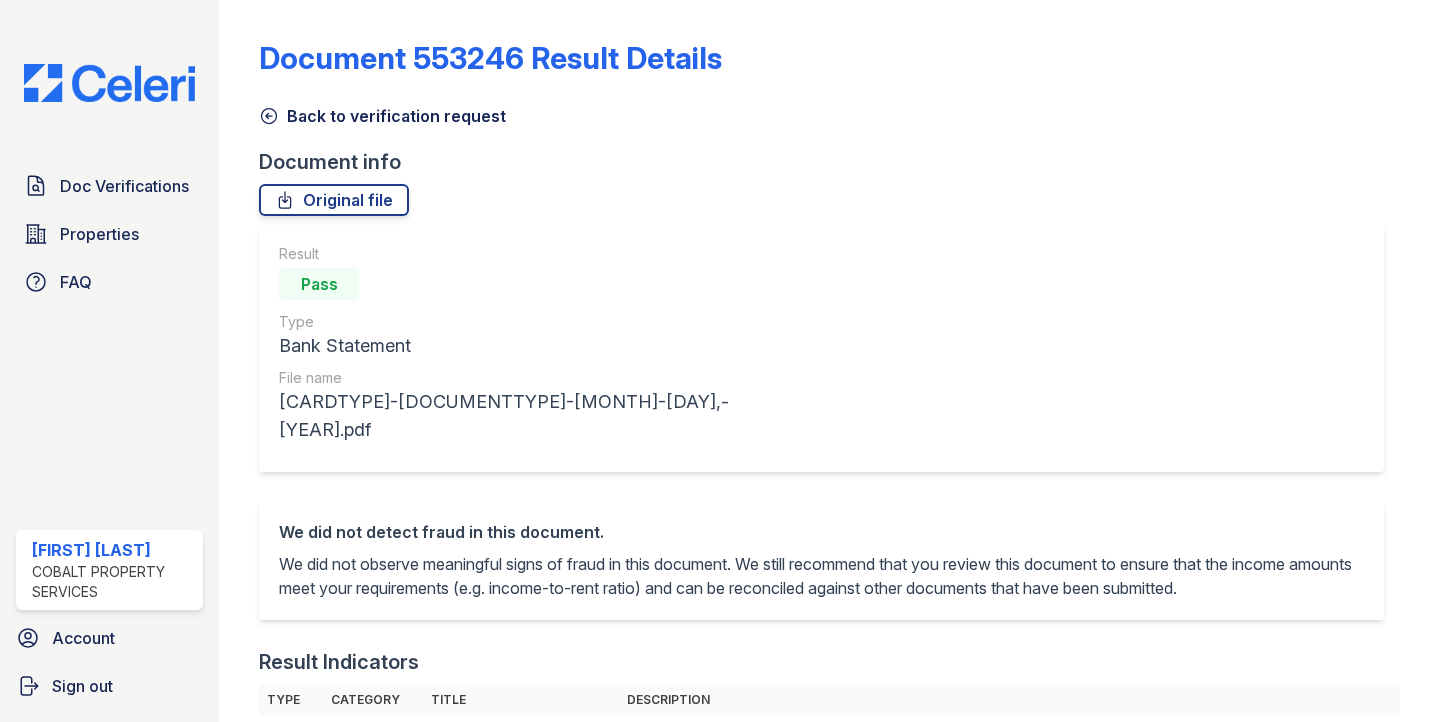 scroll, scrollTop: 0, scrollLeft: 0, axis: both 